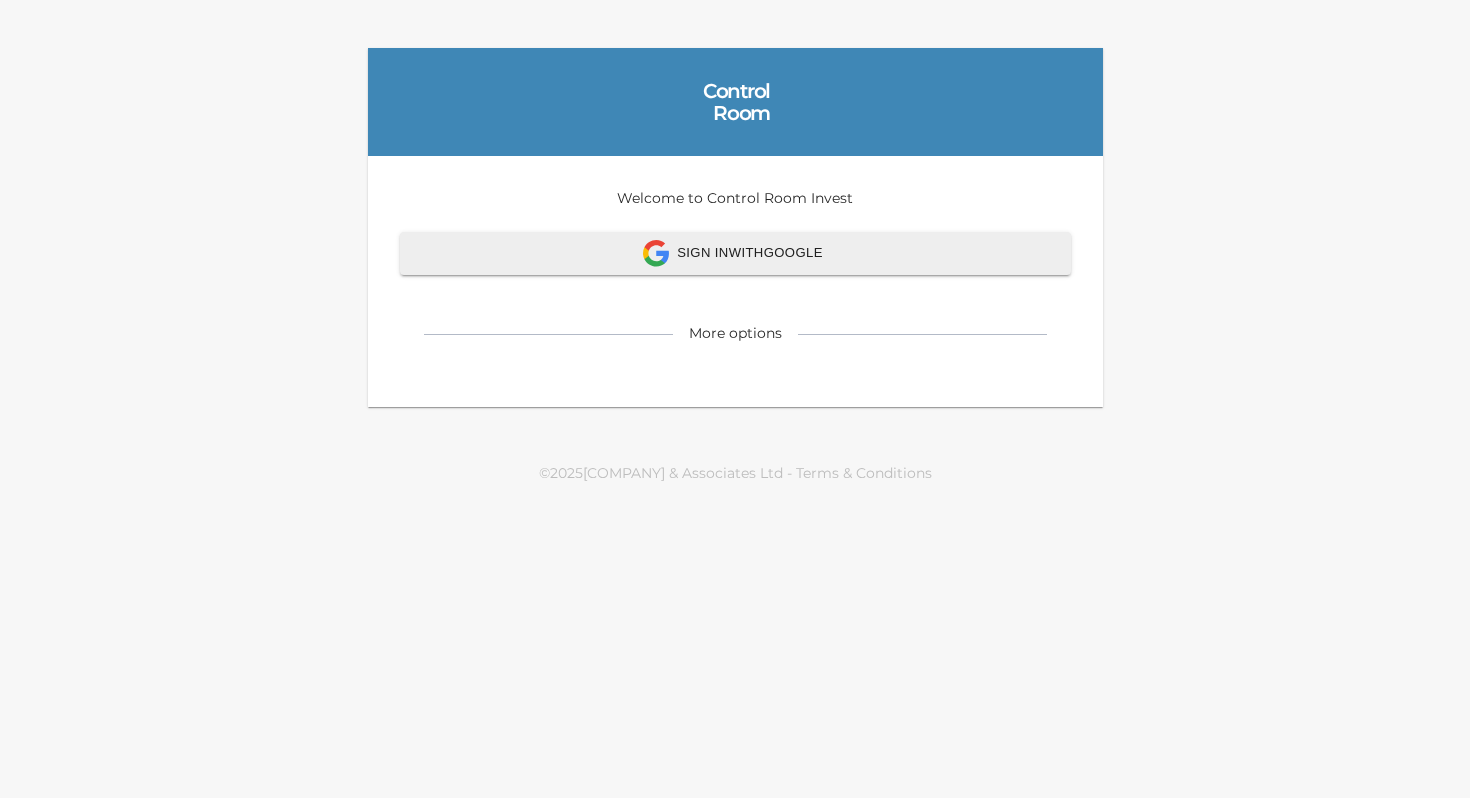 scroll, scrollTop: 0, scrollLeft: 0, axis: both 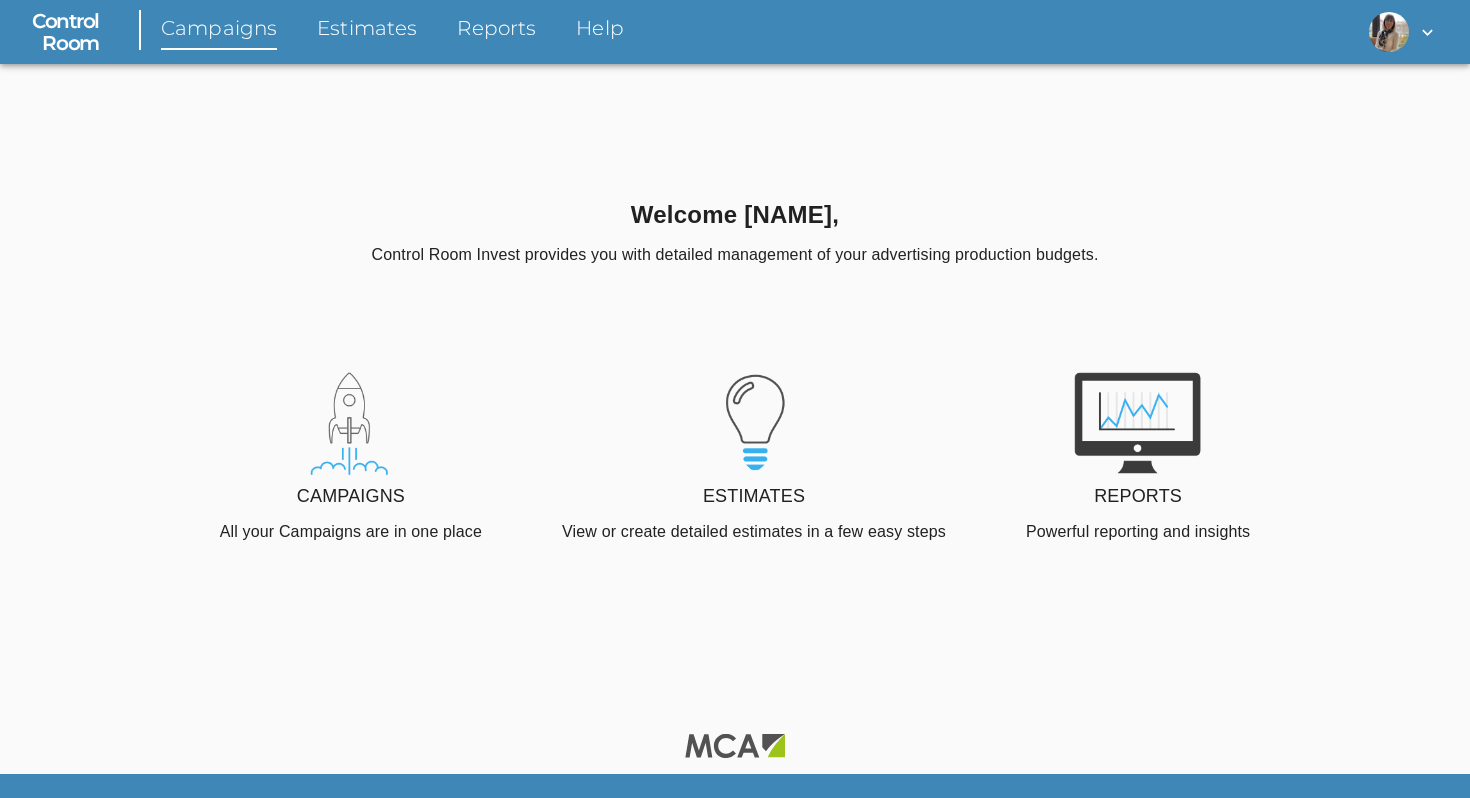 click on "Campaigns" at bounding box center (219, 32) 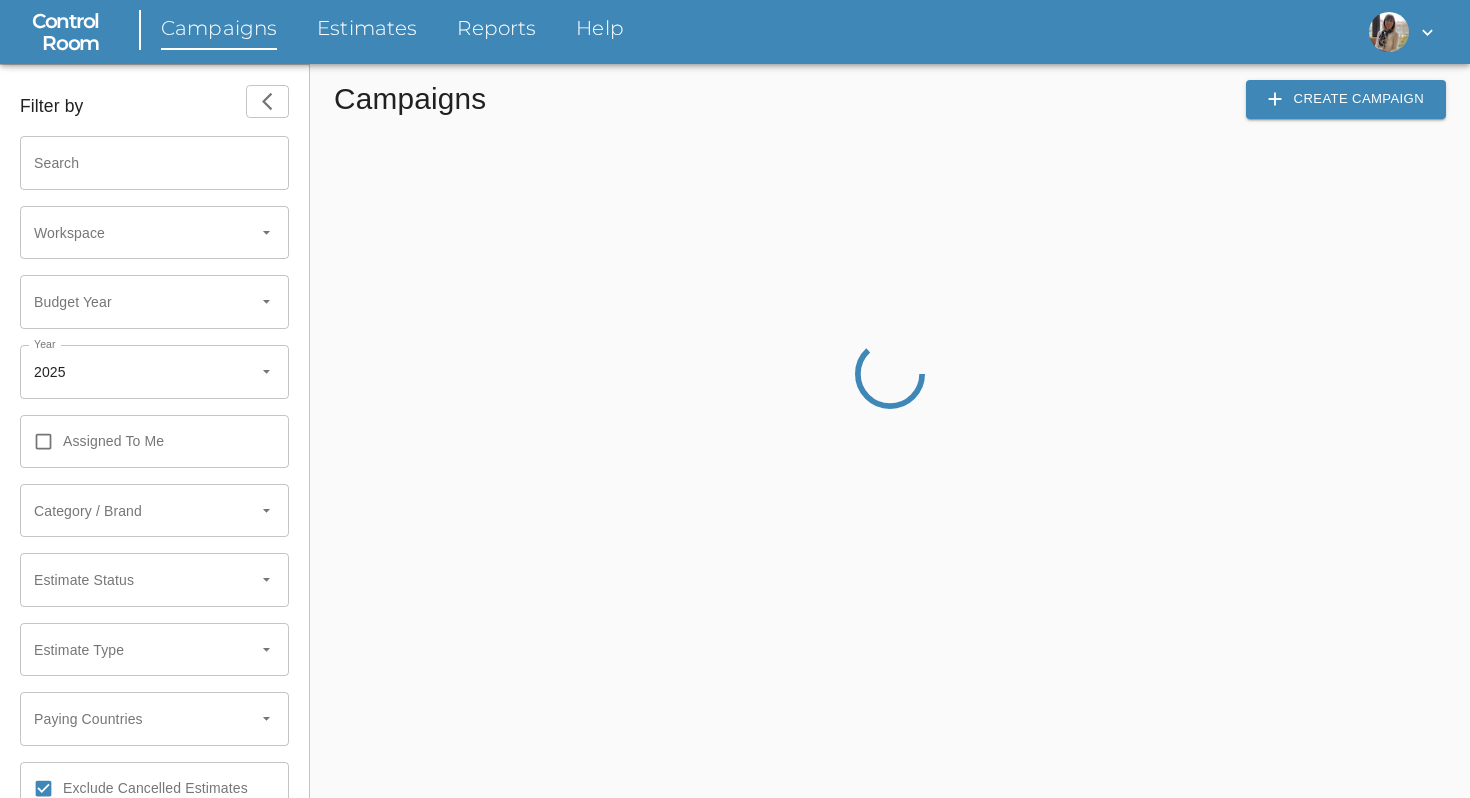 click on "Search" at bounding box center [154, 163] 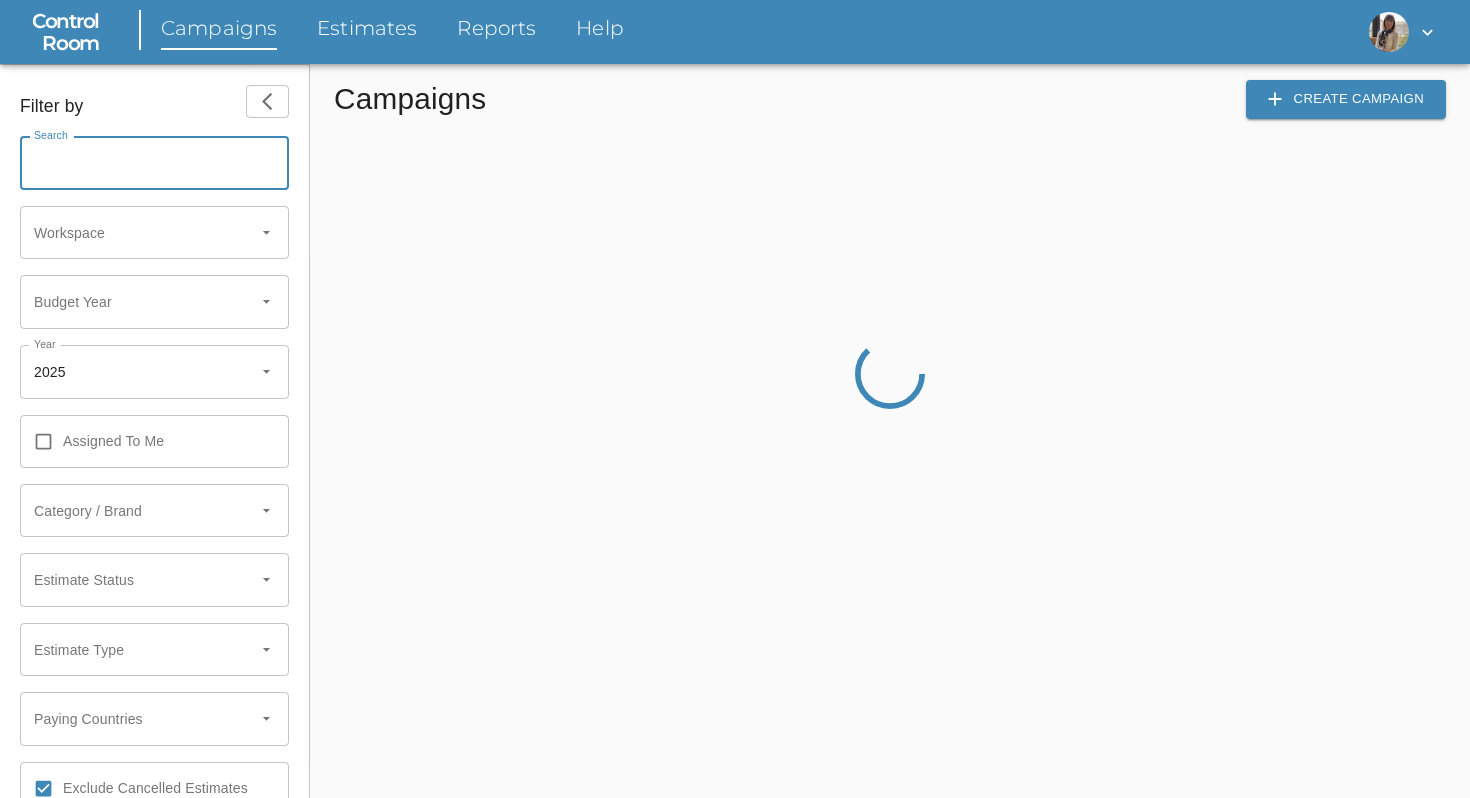 paste on "80726" 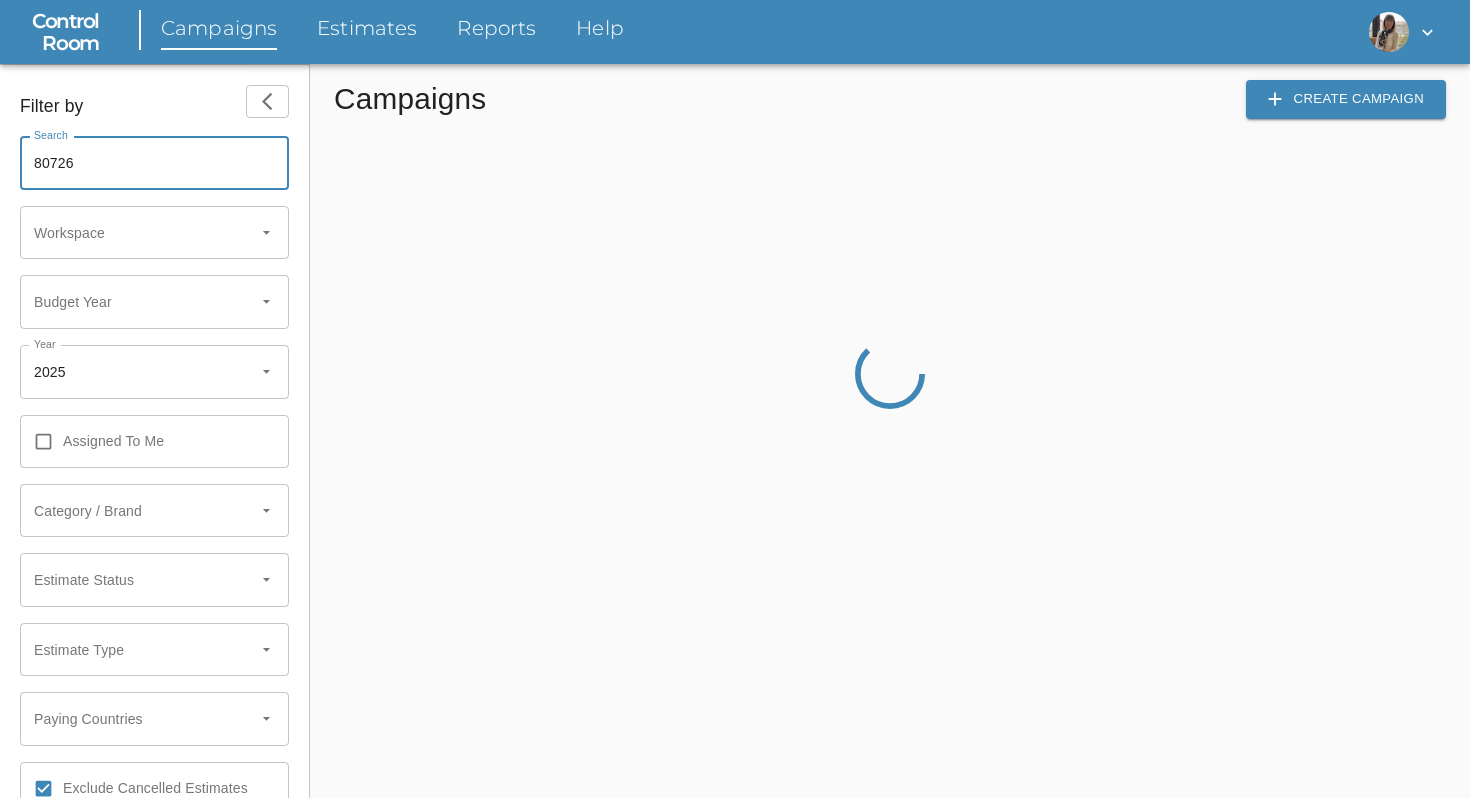 type on "80726" 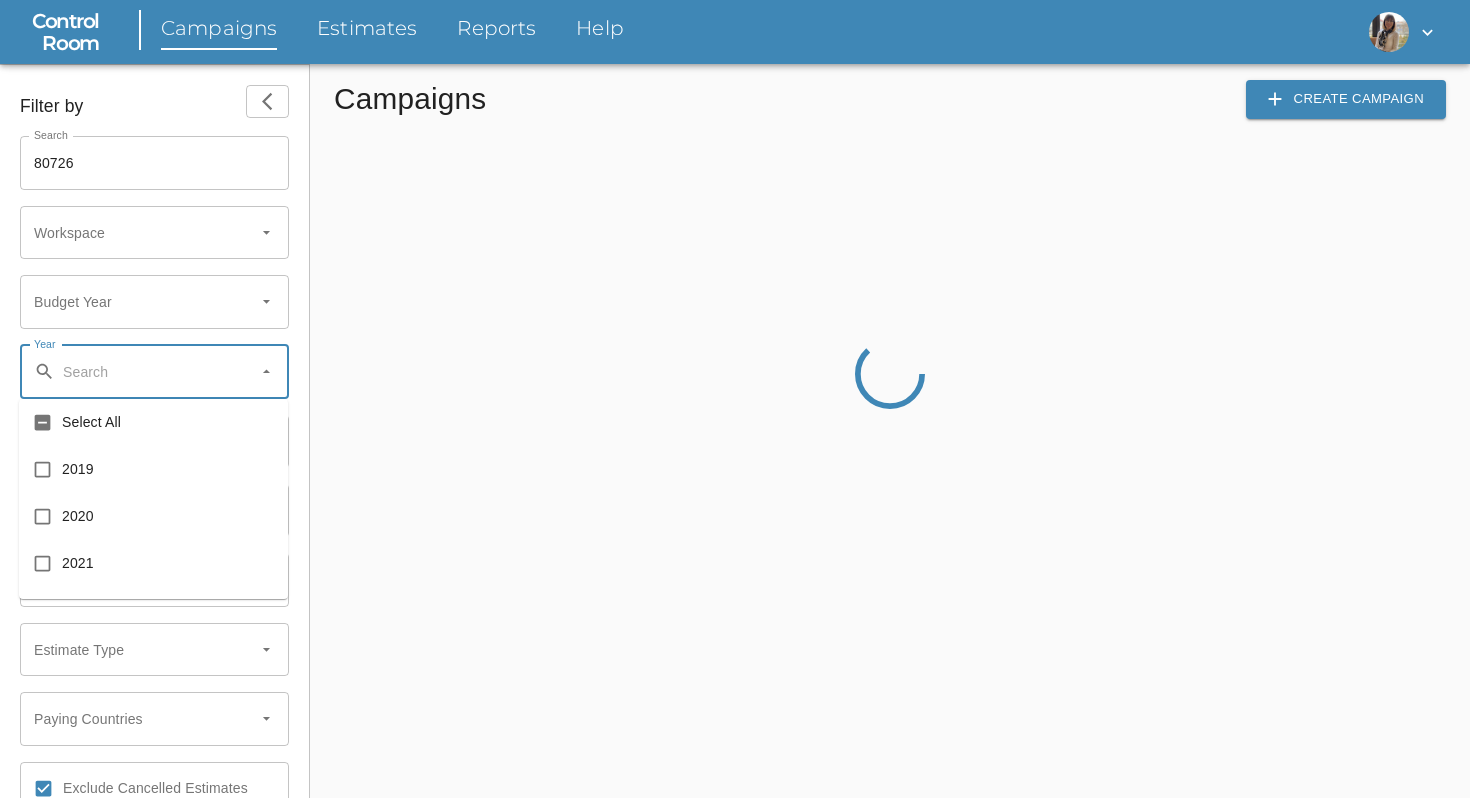 click at bounding box center [156, 372] 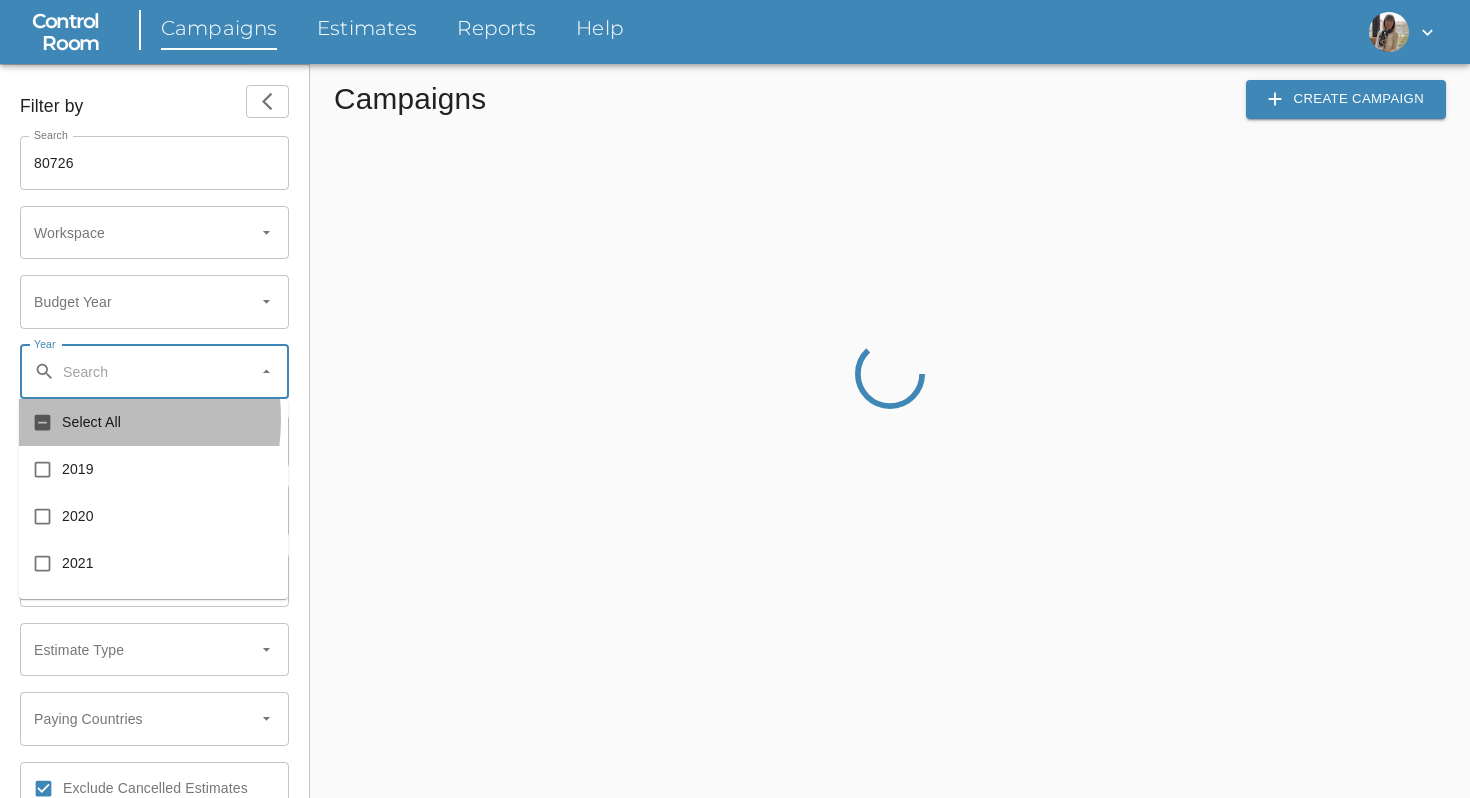click at bounding box center [42, 422] 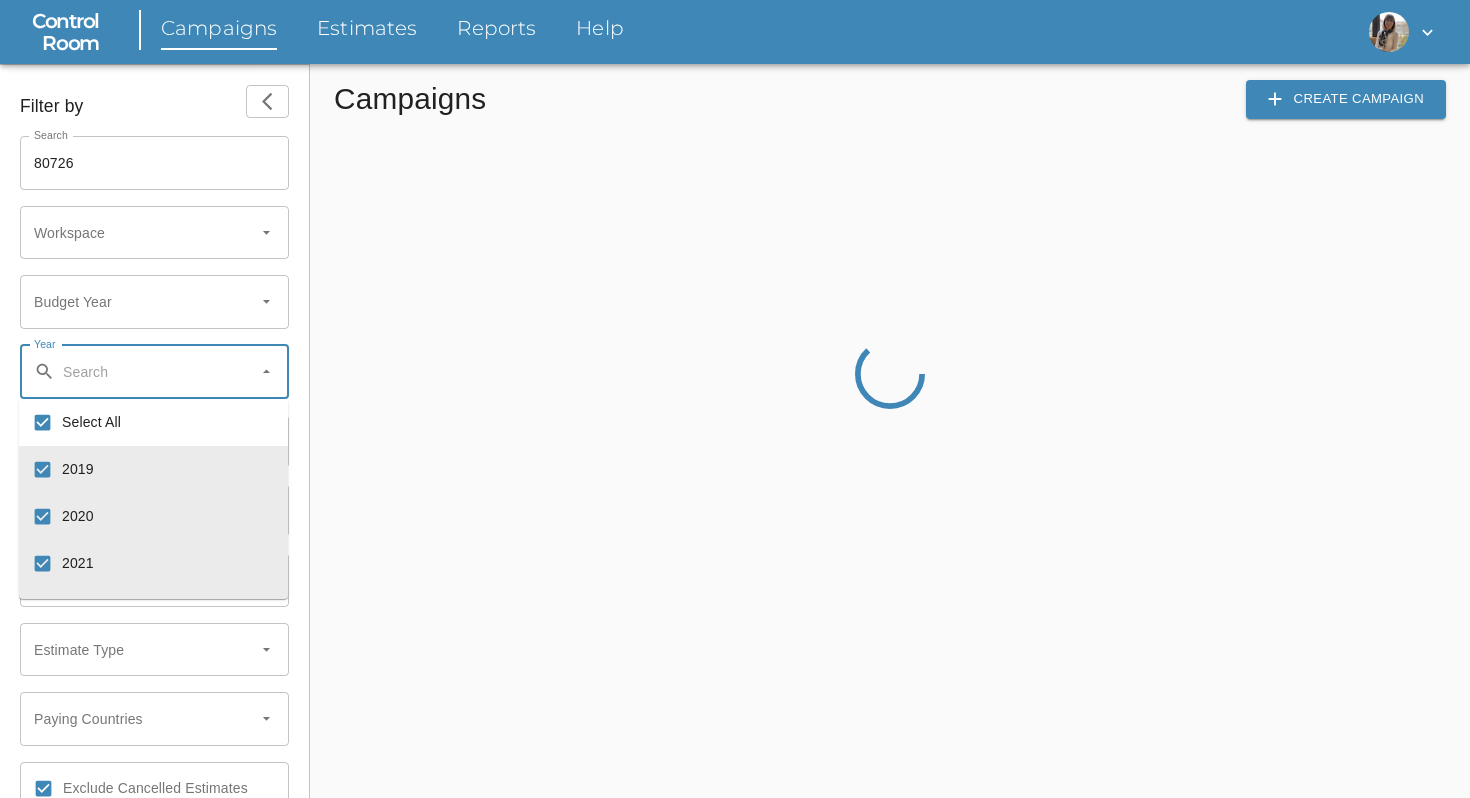 click at bounding box center [42, 422] 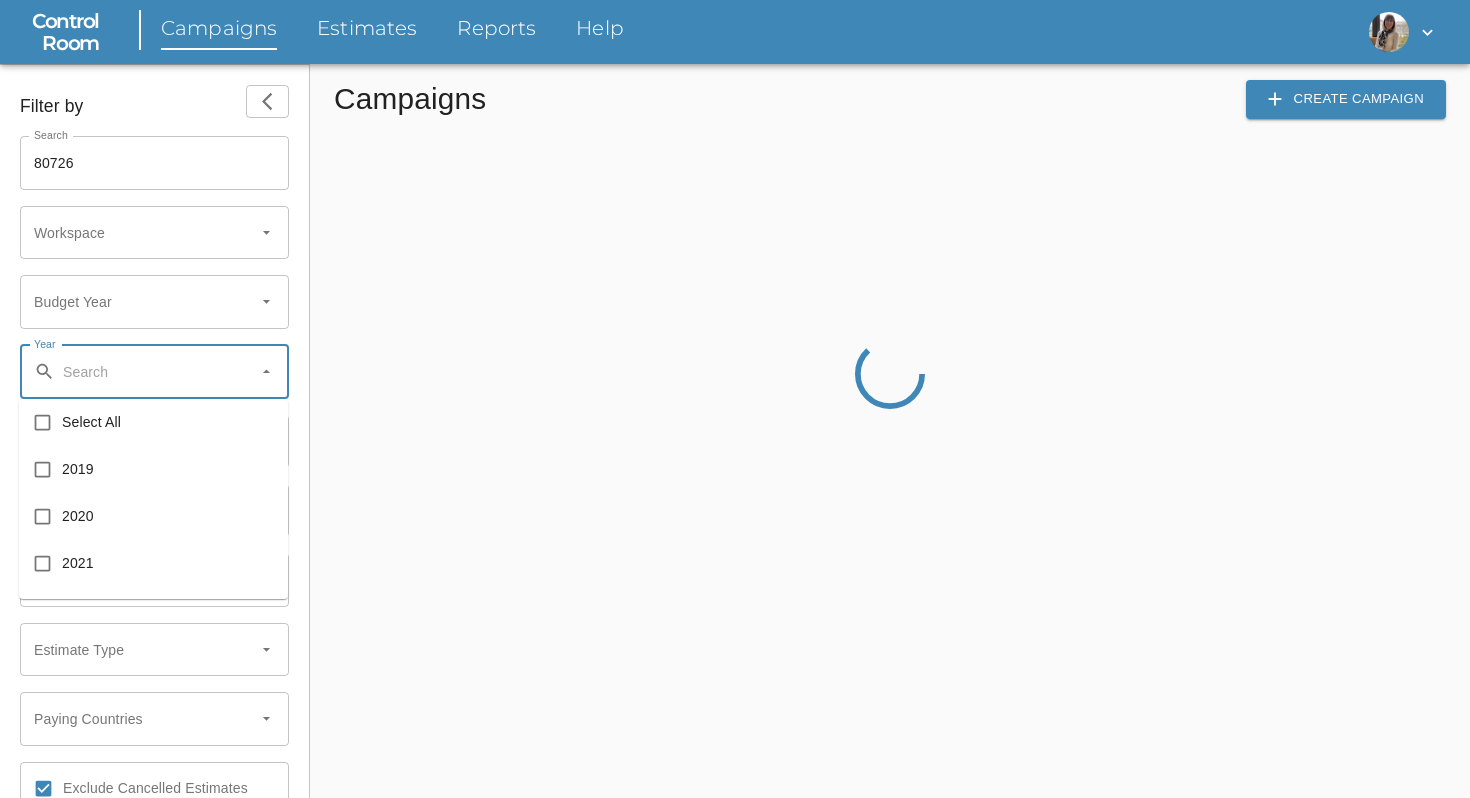 click on "Filter by" at bounding box center (154, 102) 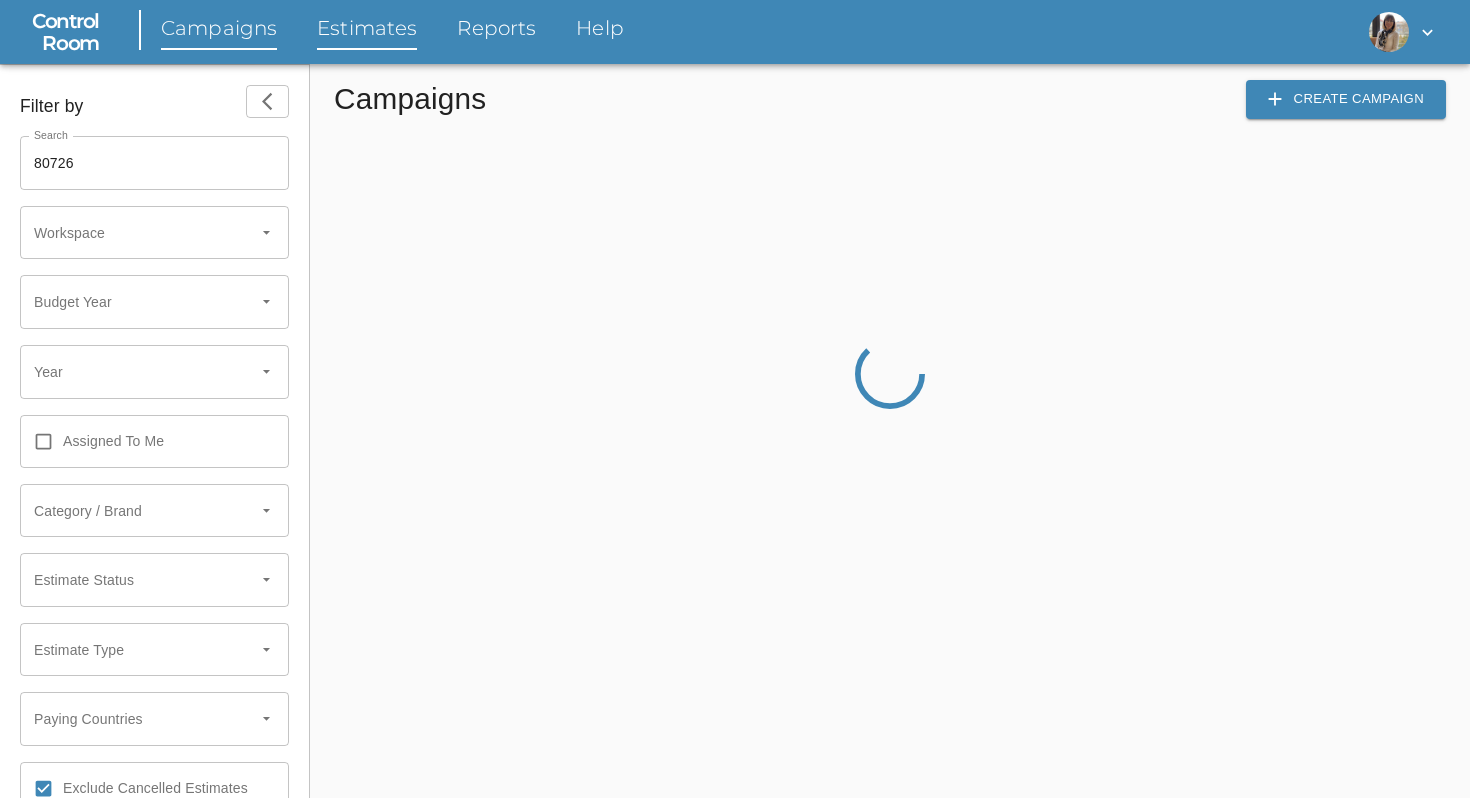 click on "Estimates" at bounding box center [367, 32] 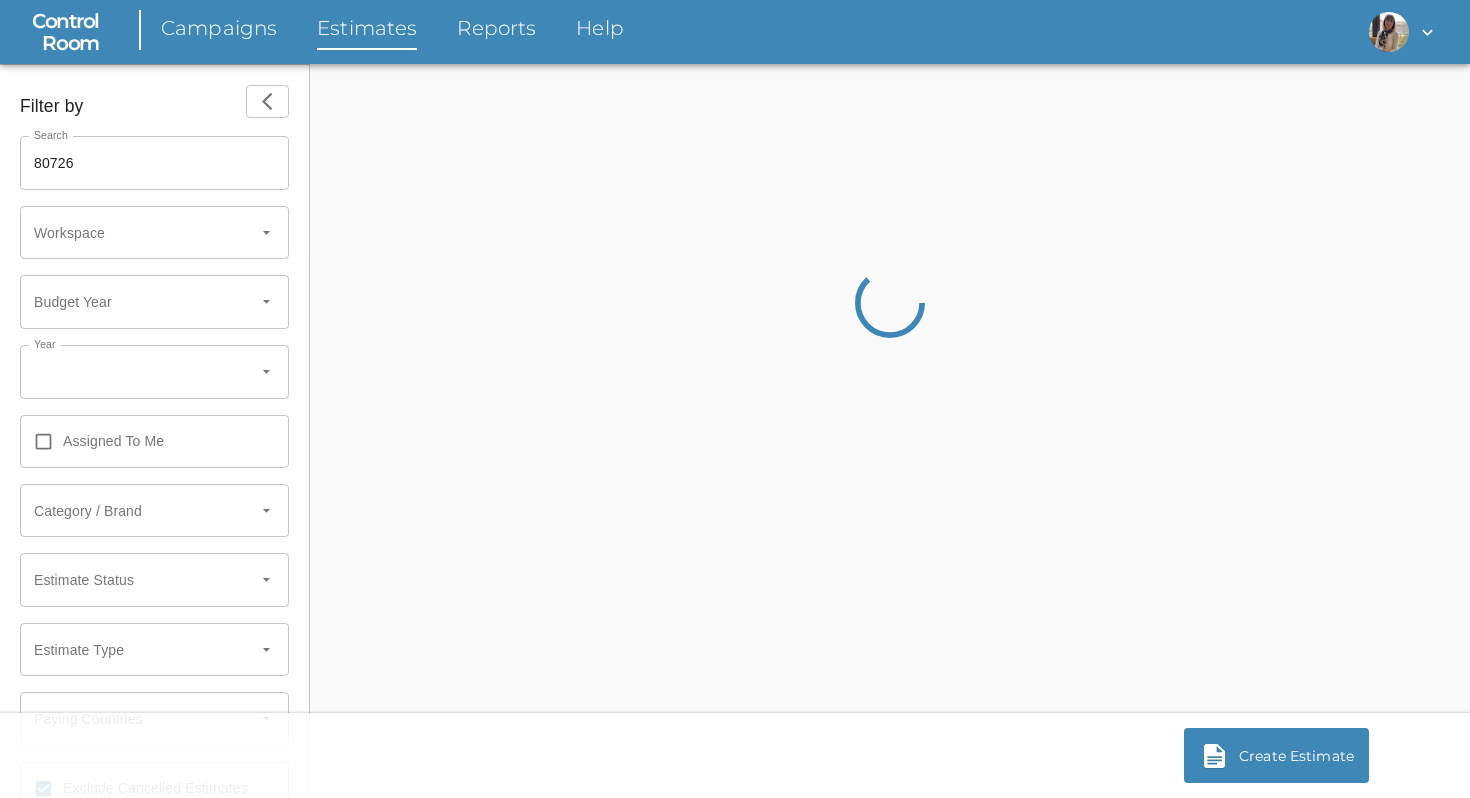 click at bounding box center (135, 372) 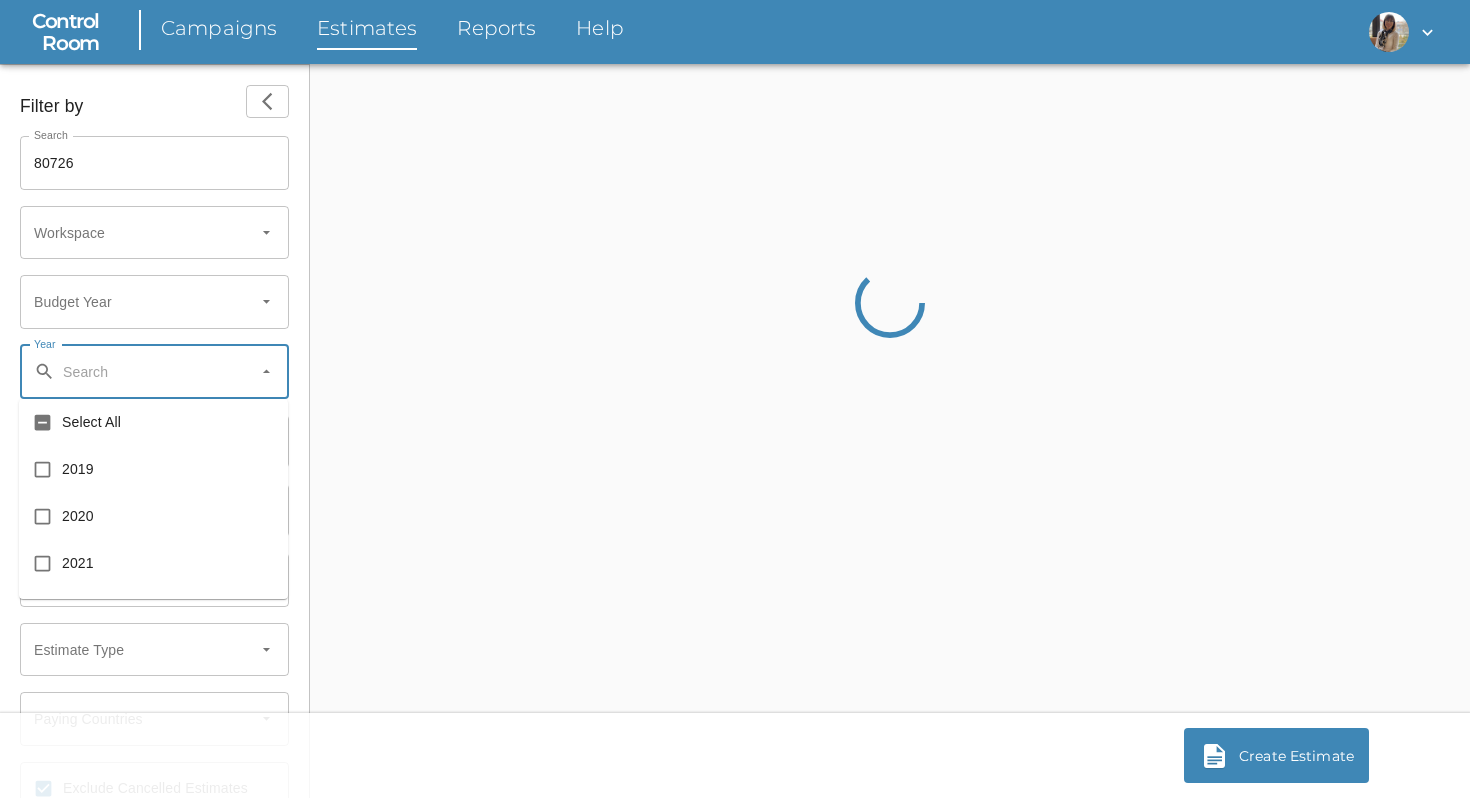 click at bounding box center [42, 422] 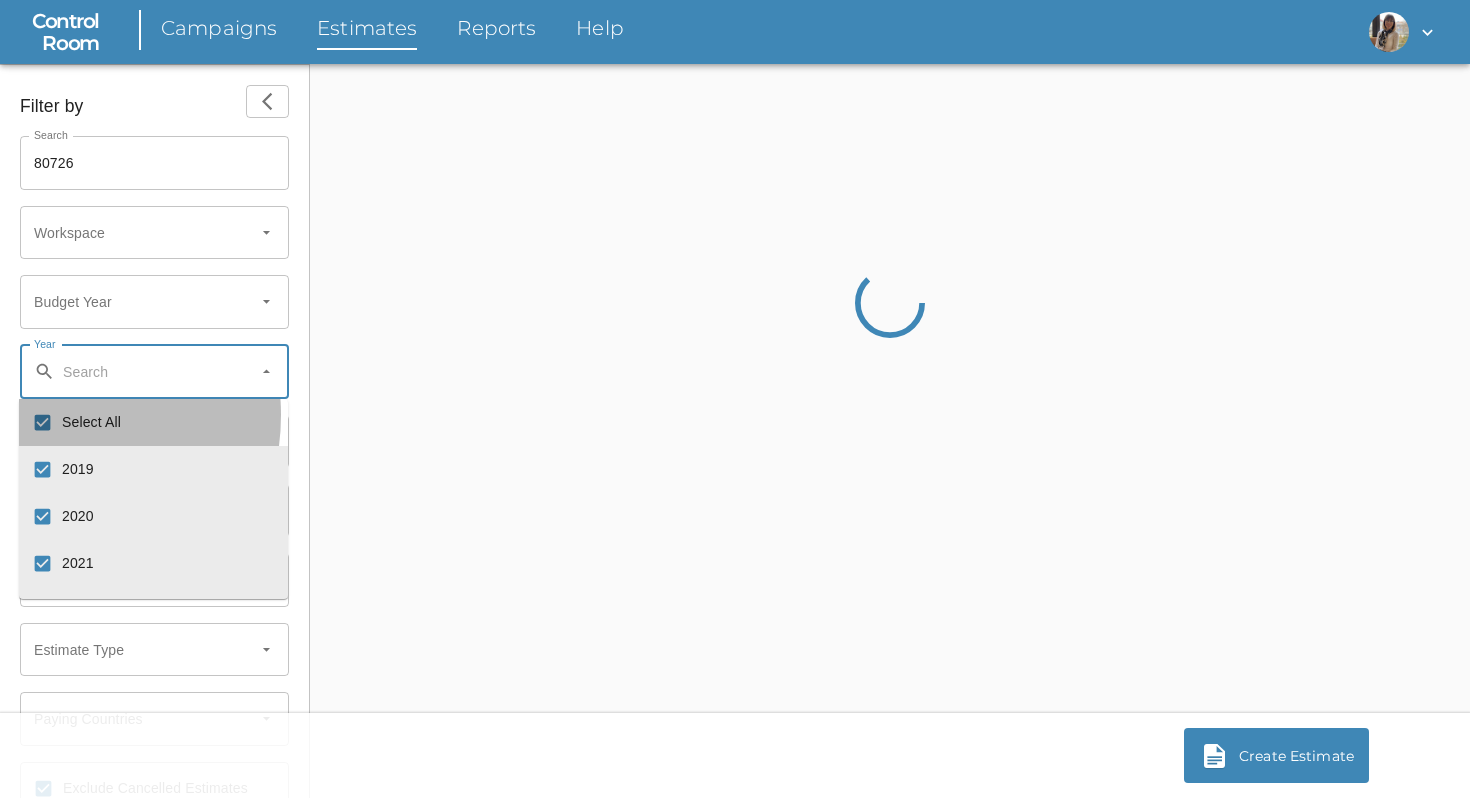click at bounding box center (42, 422) 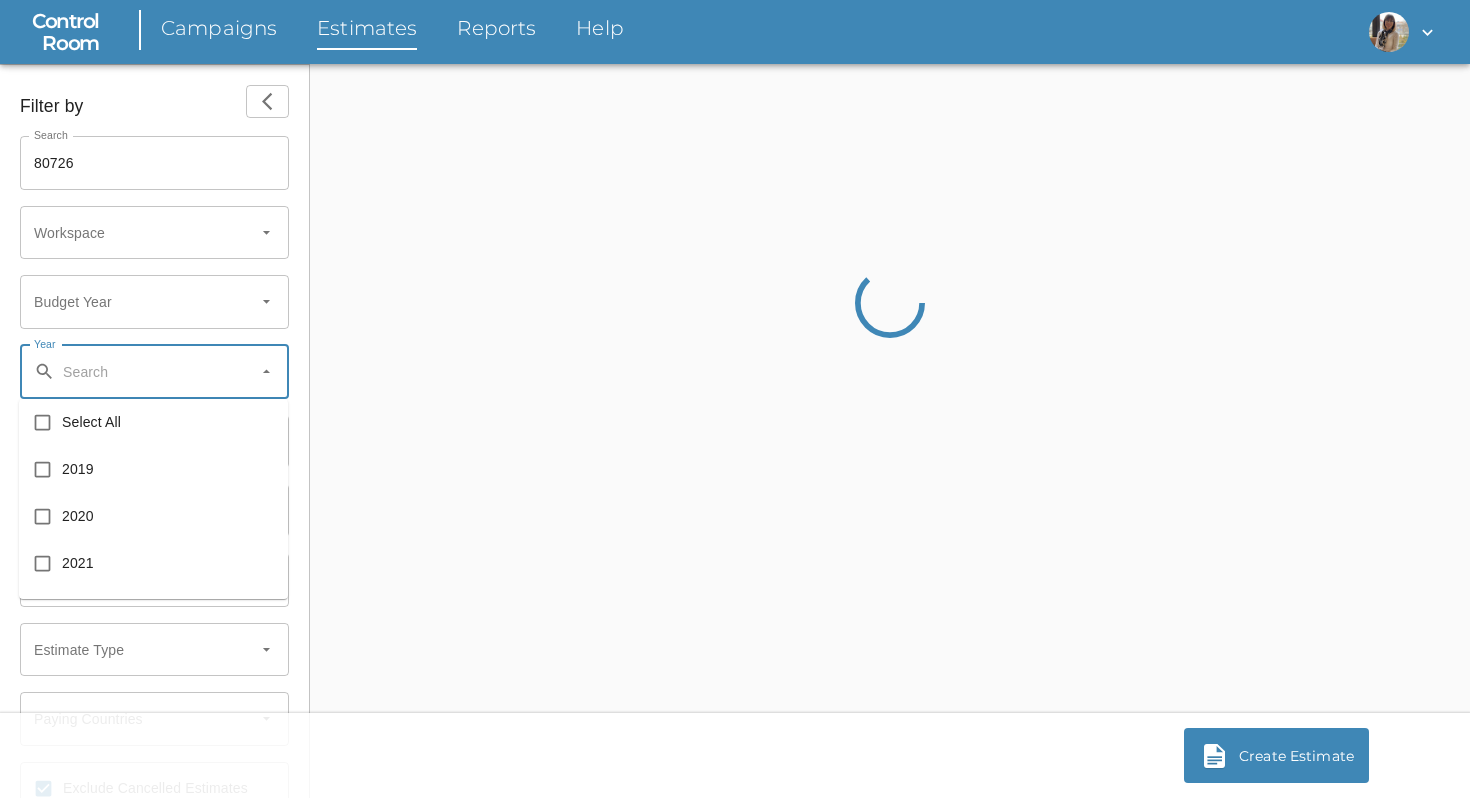 click on "Filter by Search 80726 Search Workspace Workspace Budget Year Budget Year Year Year Assigned To Me Category / Brand Category / Brand ​ Category ​ Brand Estimate Status Estimate Status Estimate Type Estimate Type Paying Countries Paying Countries Exclude Cancelled Estimates Add Filter Add Filter Clear Filters" at bounding box center [155, 509] 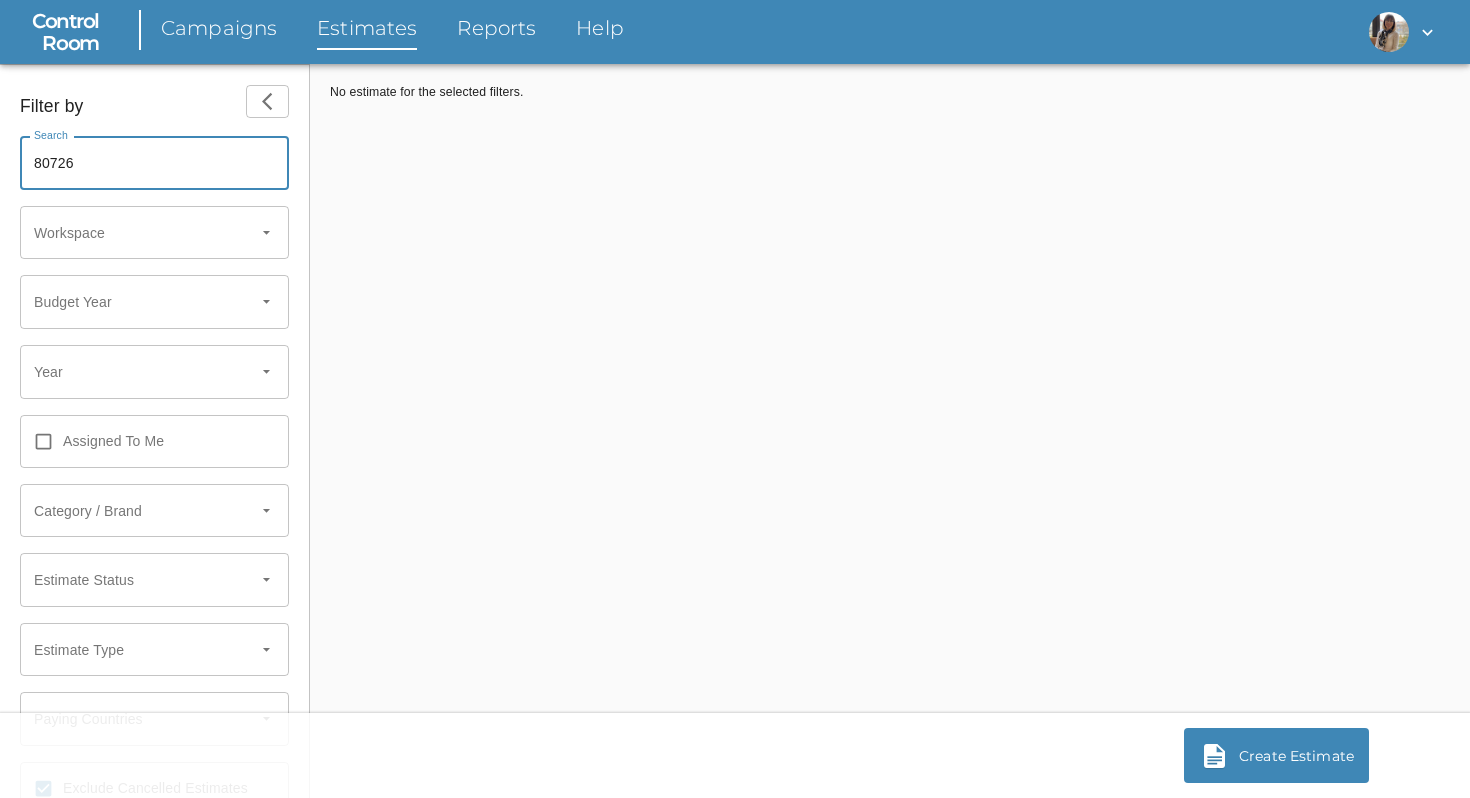 click on "80726" at bounding box center (154, 163) 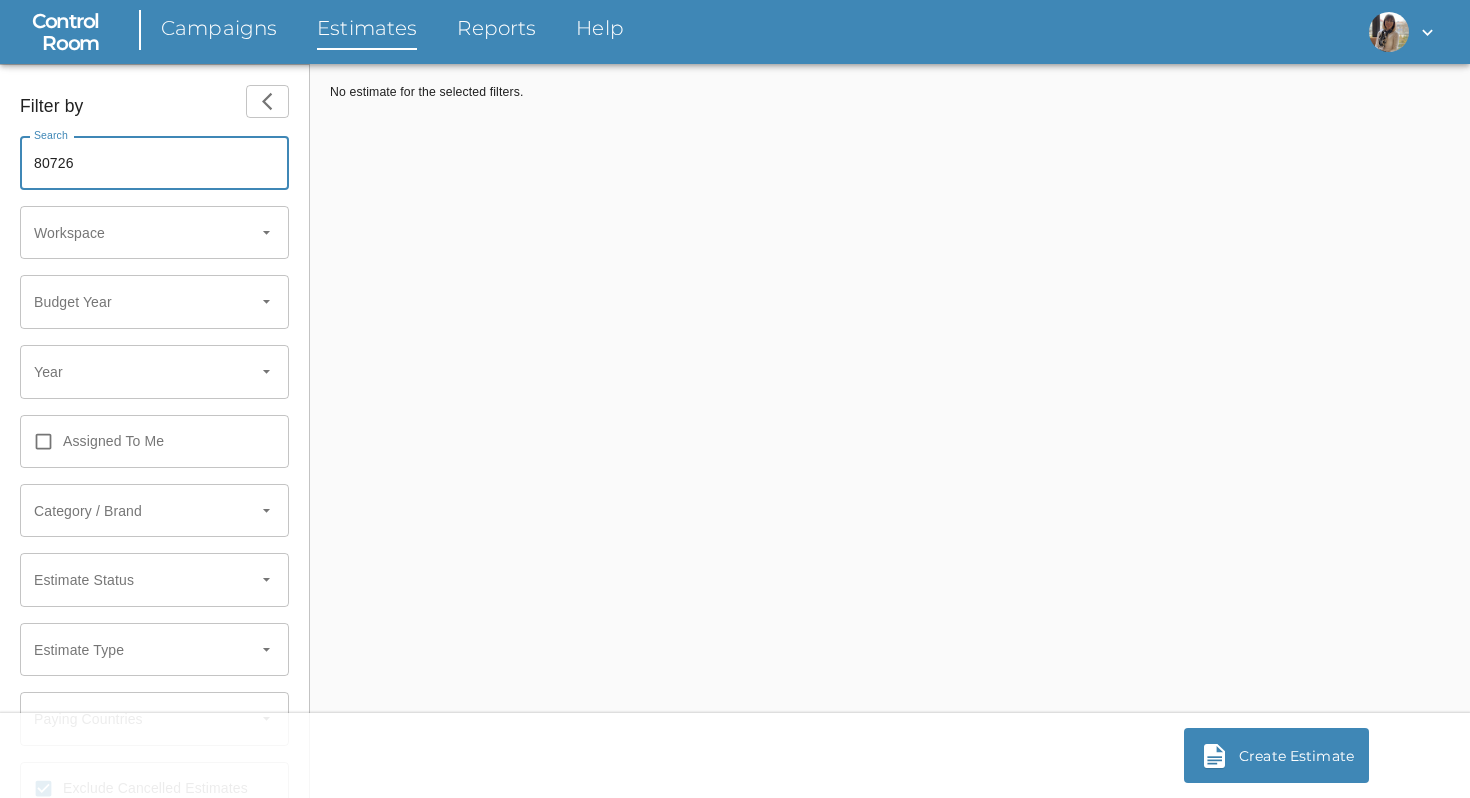 drag, startPoint x: 136, startPoint y: 164, endPoint x: 3, endPoint y: 161, distance: 133.03383 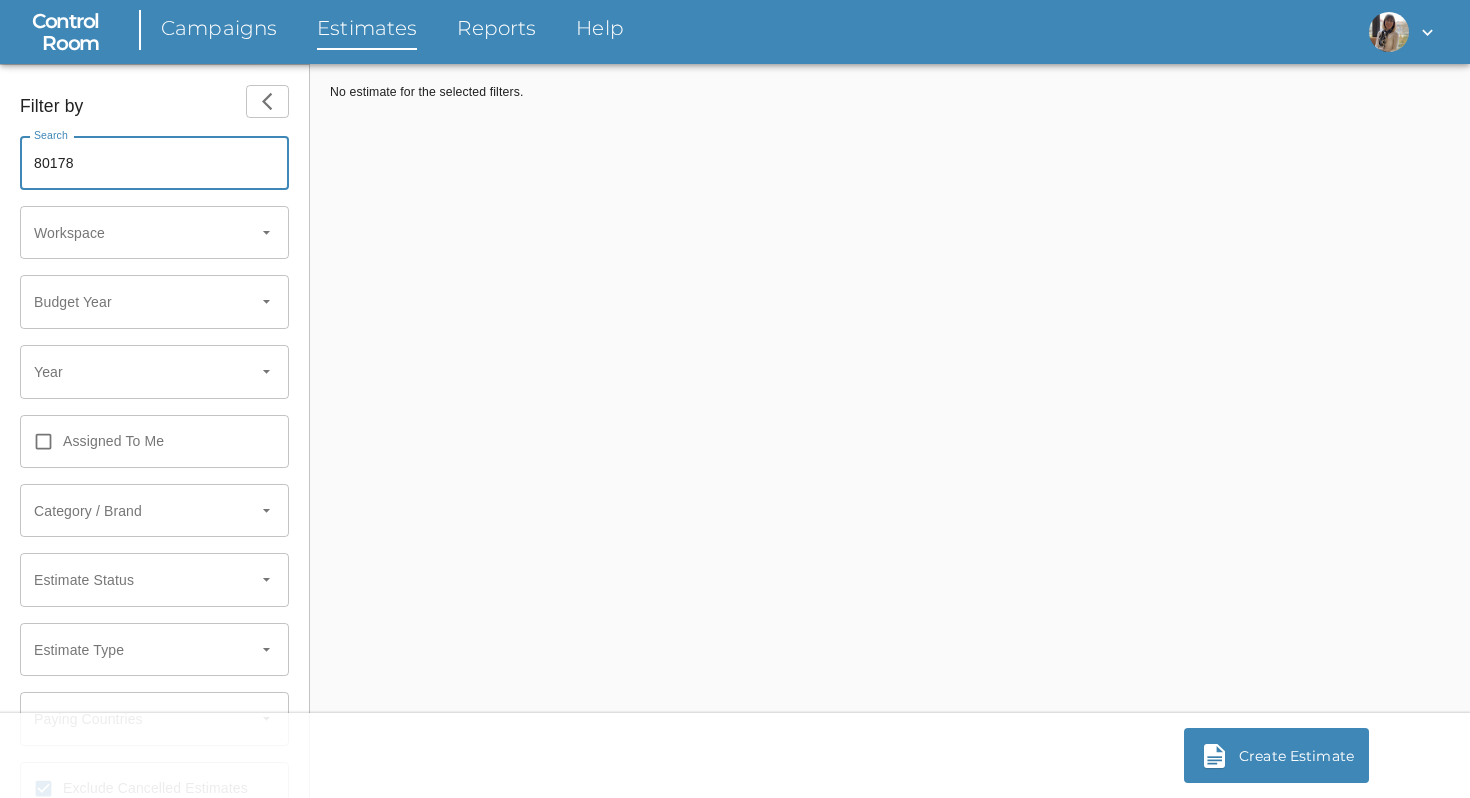 click on "Filter by Search 80178 Search Workspace Workspace Budget Year Budget Year Year Year Assigned To Me Category / Brand Category / Brand ​ Category ​ Brand Estimate Status Estimate Status Estimate Type Estimate Type Paying Countries Paying Countries Exclude Cancelled Estimates Add Filter Add Filter Clear Filters" at bounding box center (155, 509) 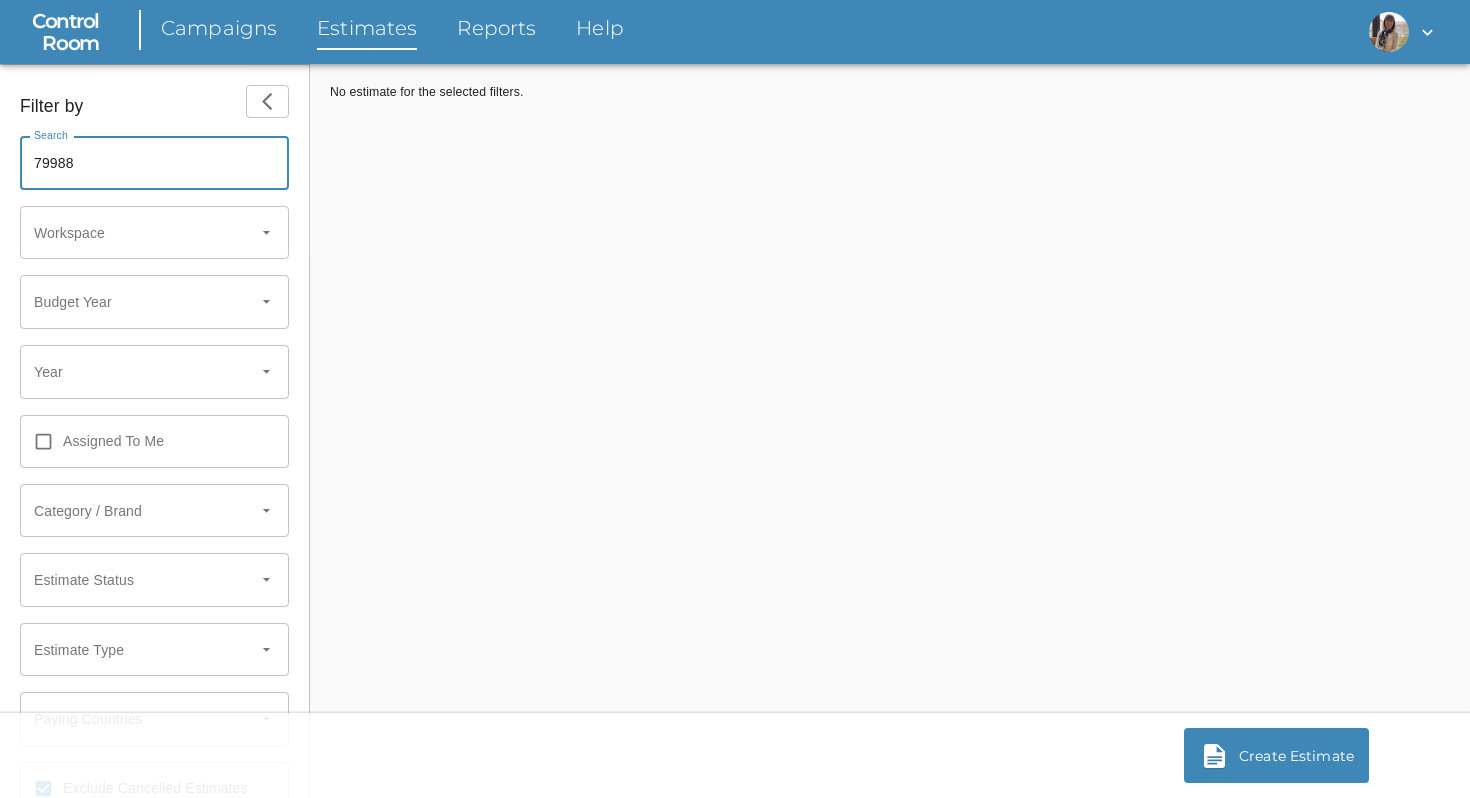 click on "Filter by Search 79988 Search Workspace Workspace Budget Year Budget Year Year Year Assigned To Me Category / Brand Category / Brand ​ Category ​ Brand Estimate Status Estimate Status Estimate Type Estimate Type Paying Countries Paying Countries Exclude Cancelled Estimates Add Filter Add Filter Clear Filters" at bounding box center (155, 509) 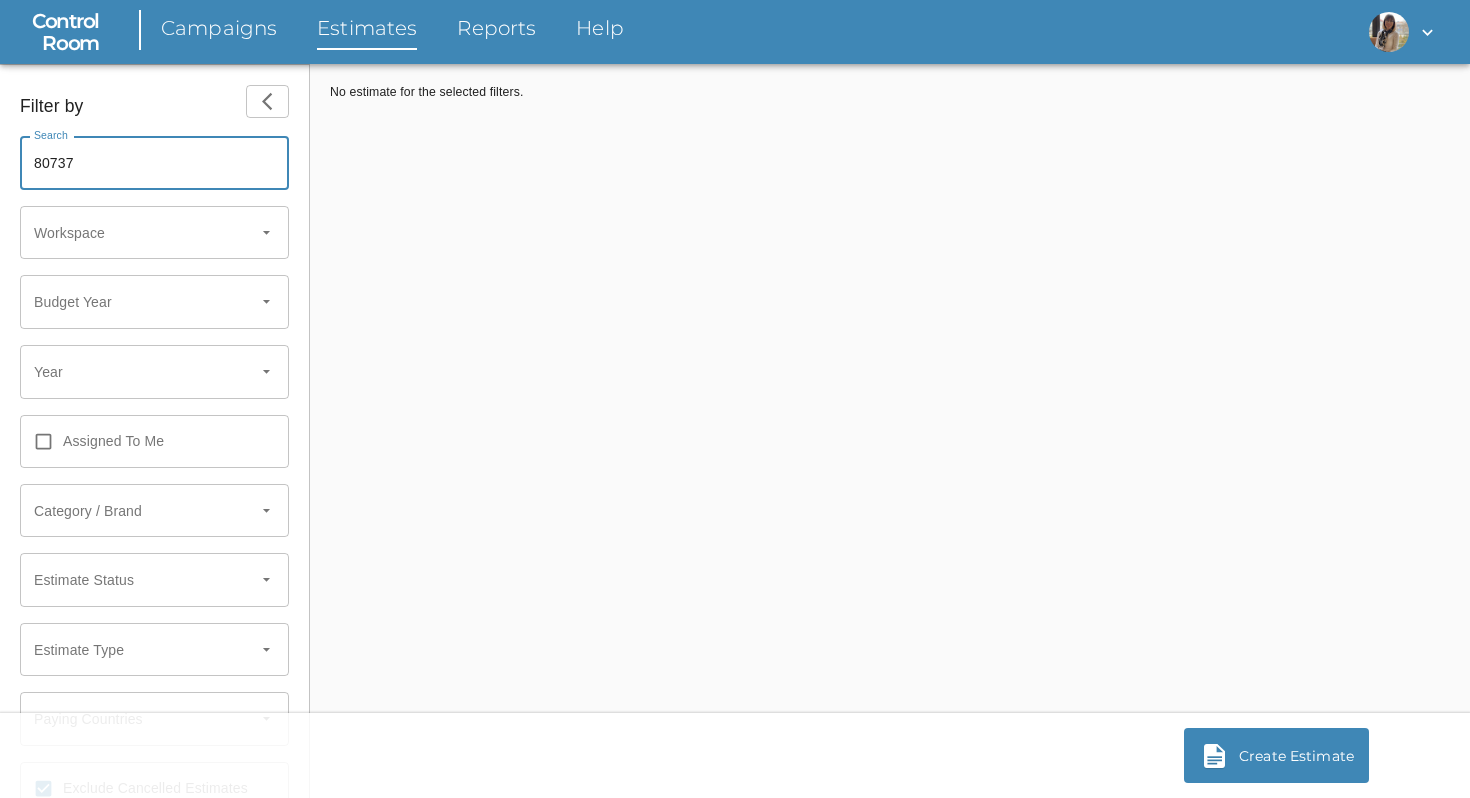 type on "80737" 